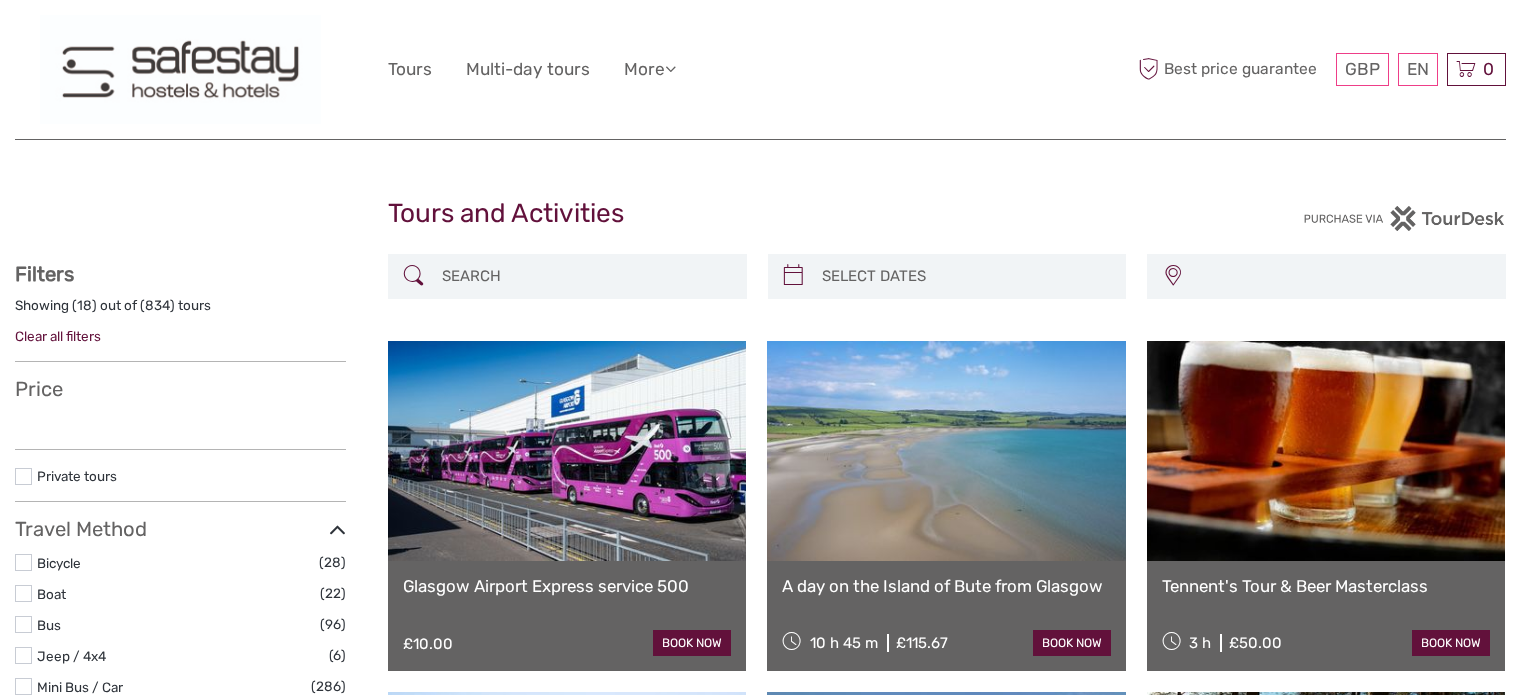 select 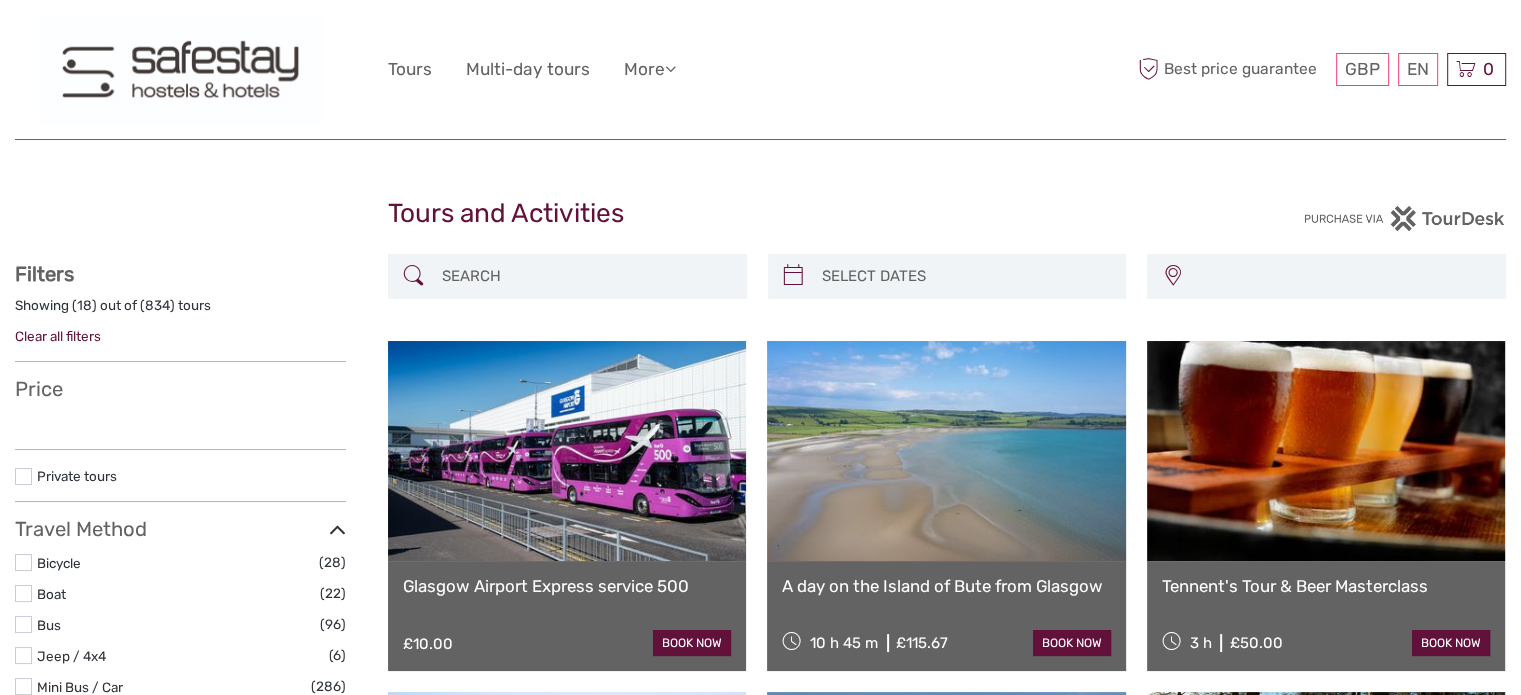 select 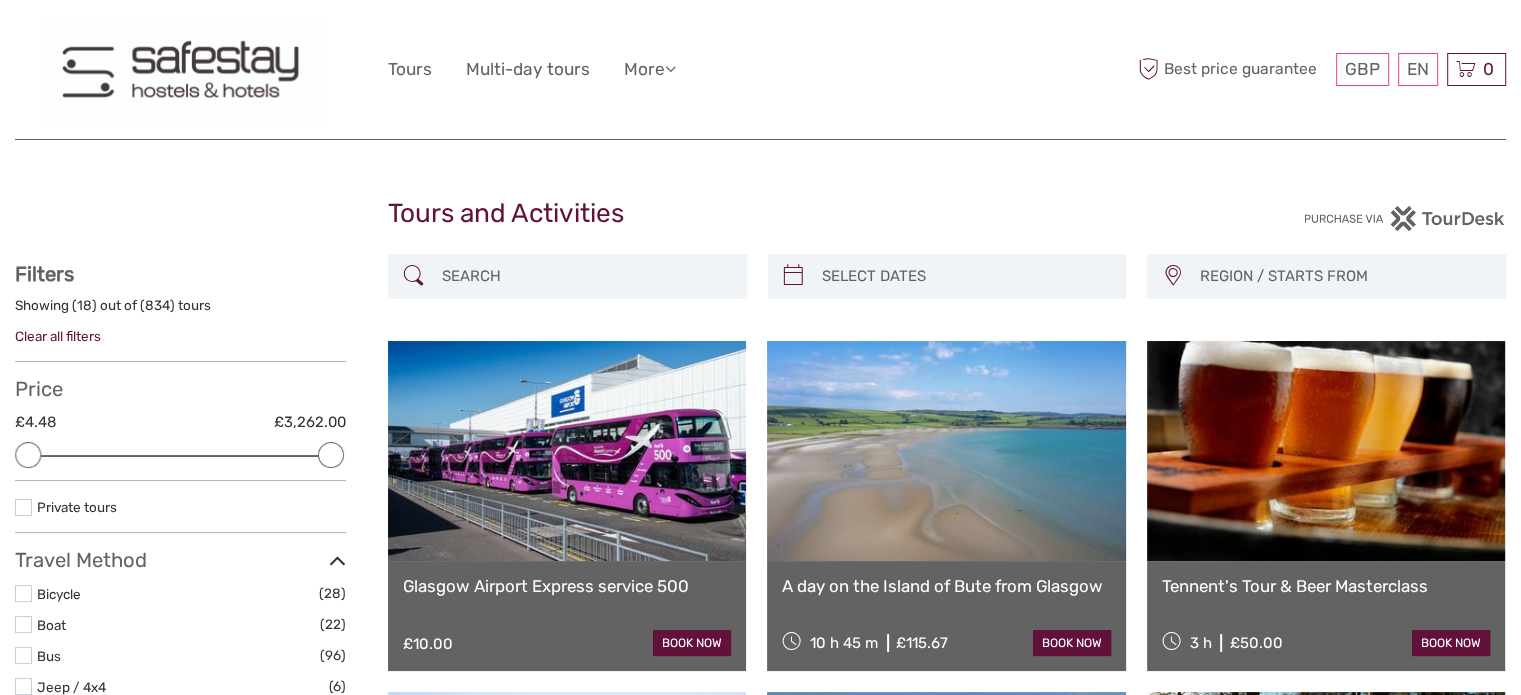 scroll, scrollTop: 0, scrollLeft: 0, axis: both 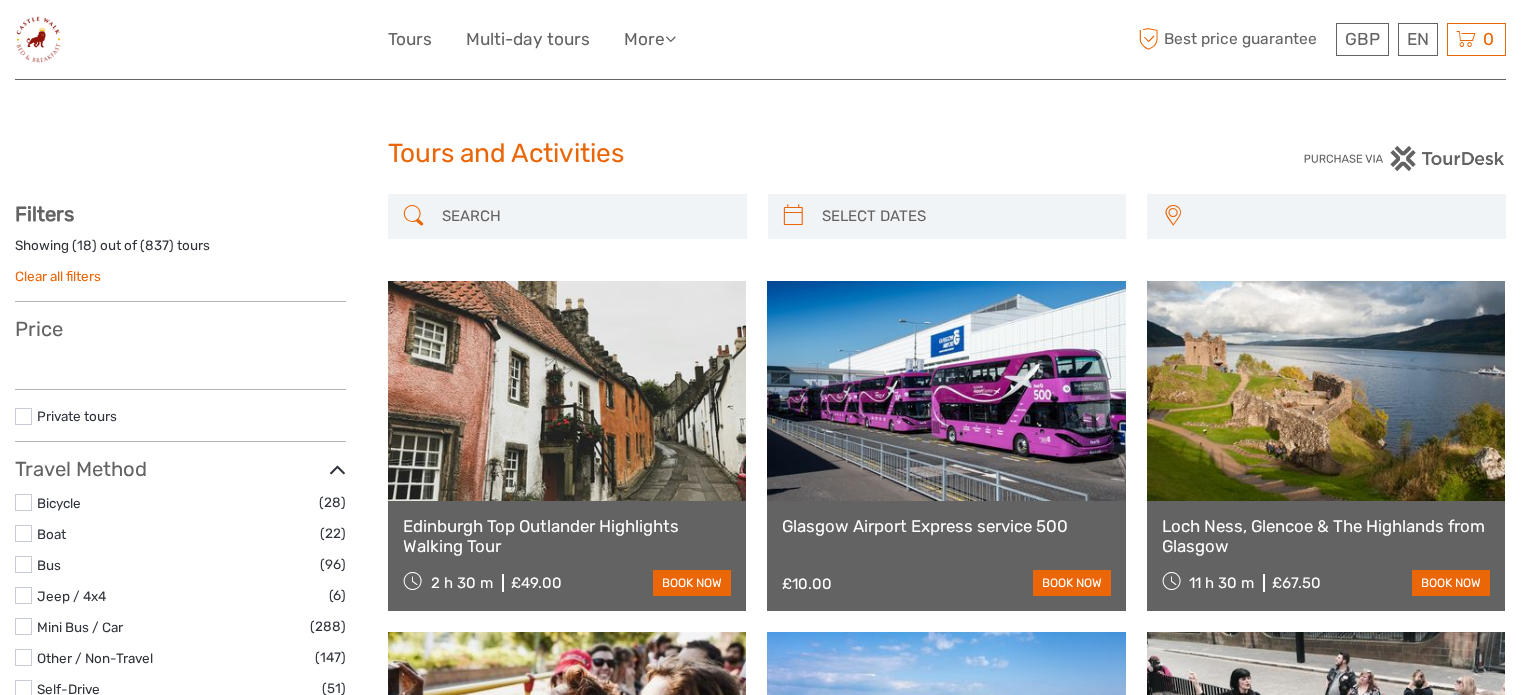 select 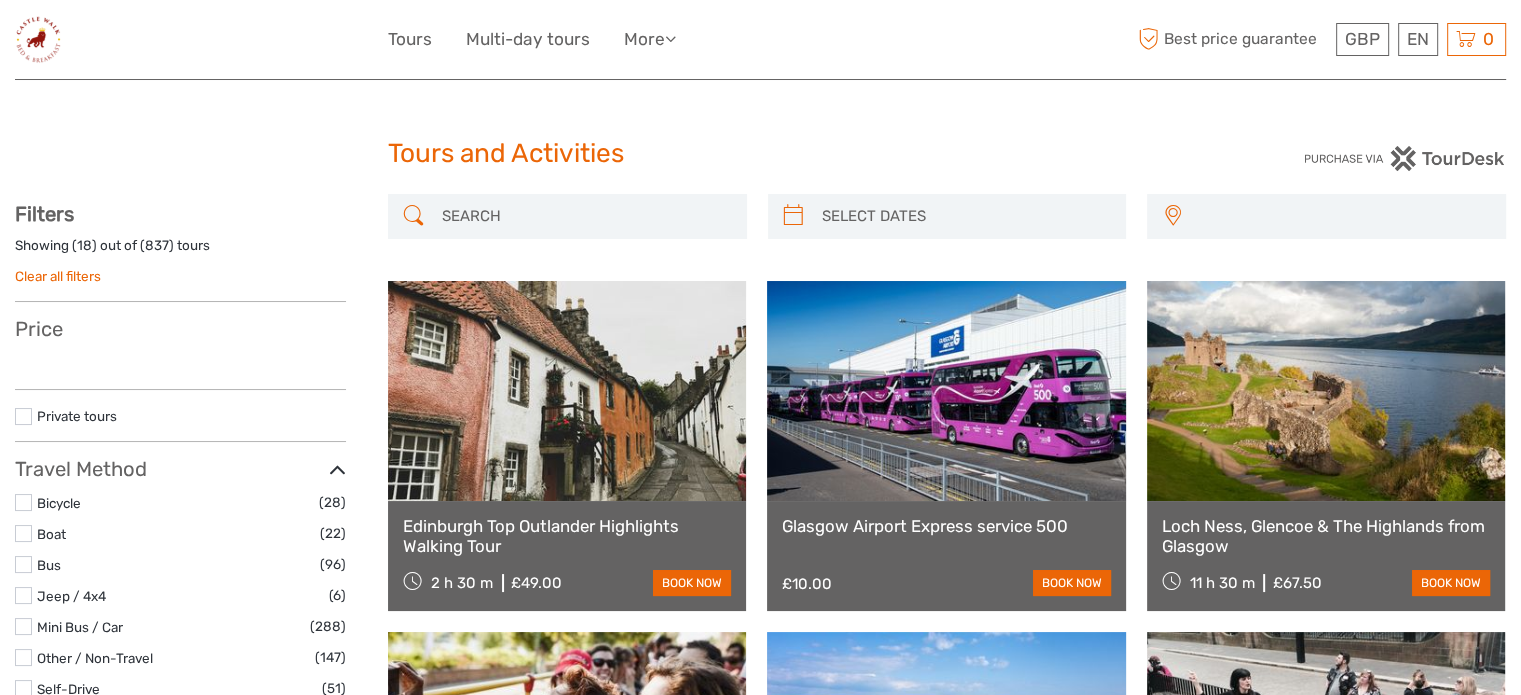 select 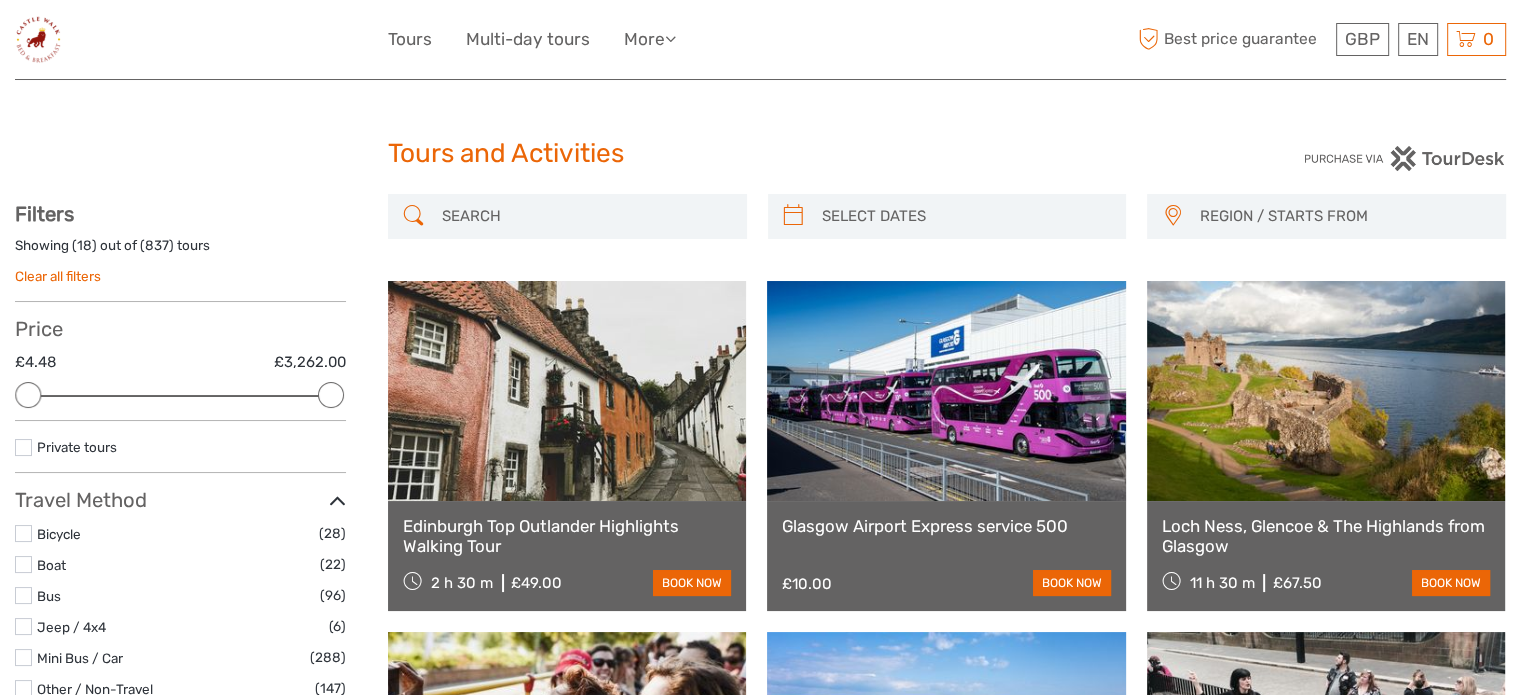 scroll, scrollTop: 0, scrollLeft: 0, axis: both 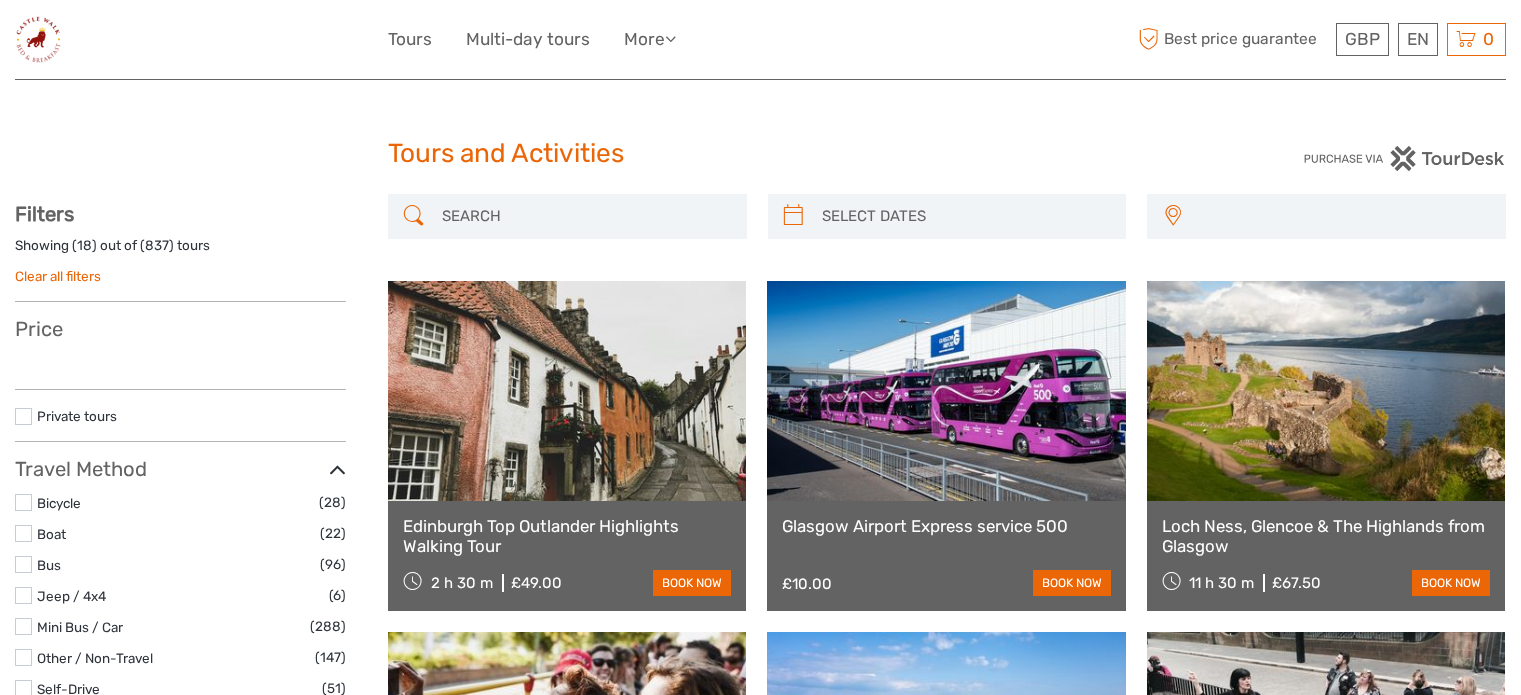 select 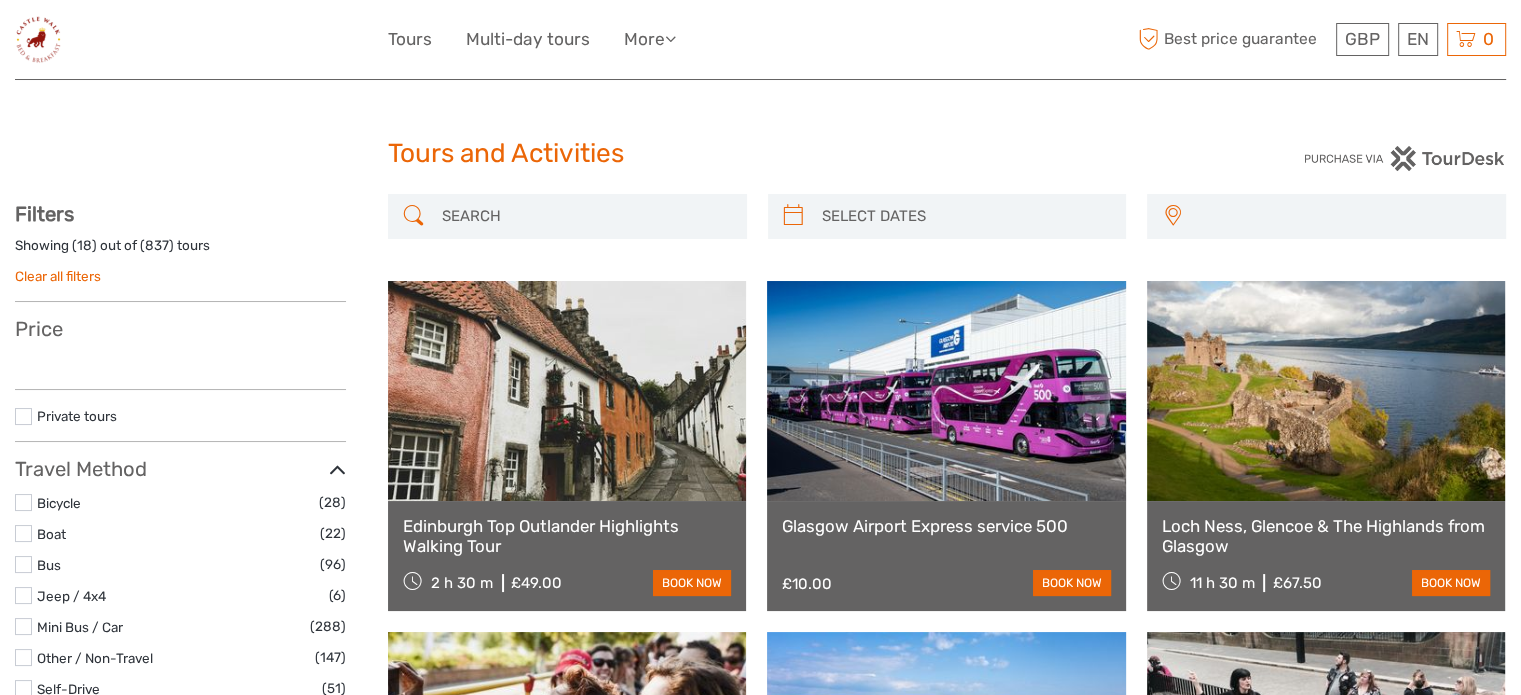 select 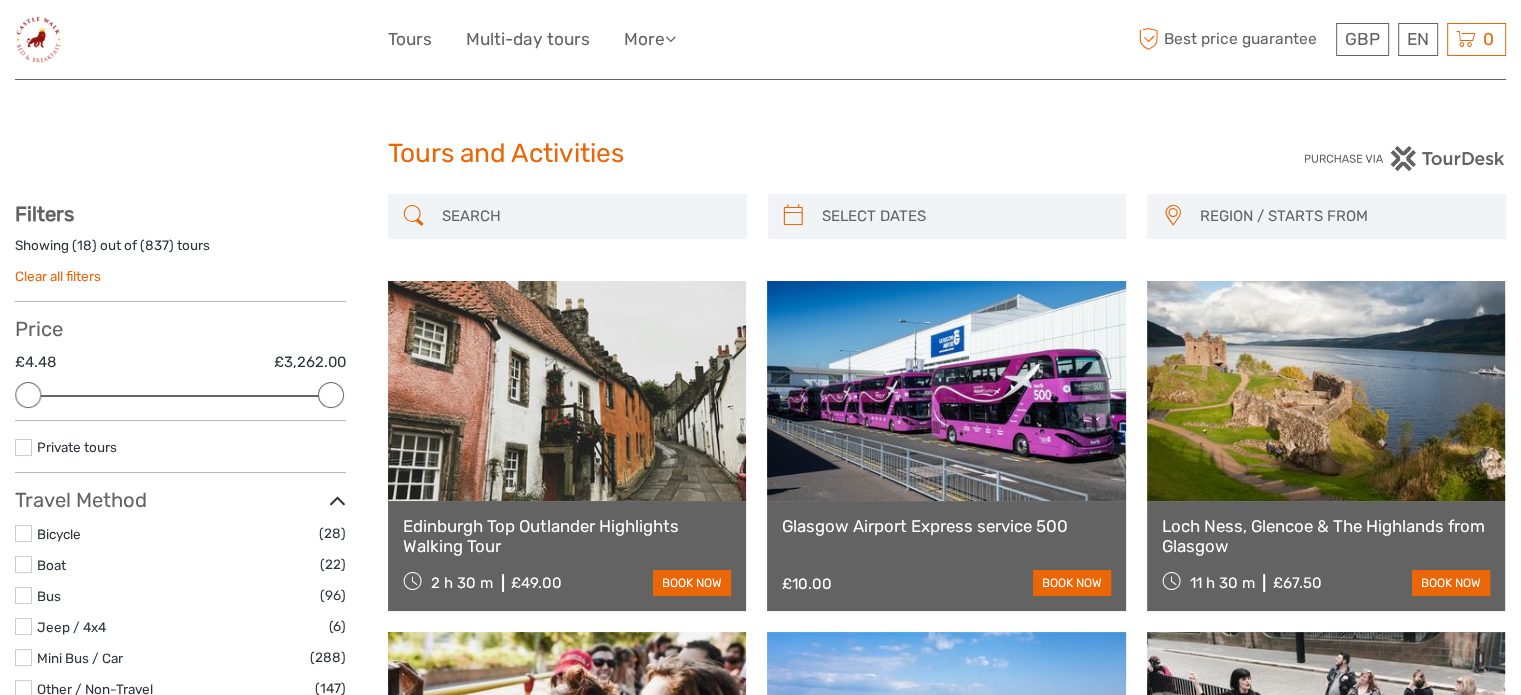 scroll, scrollTop: 0, scrollLeft: 0, axis: both 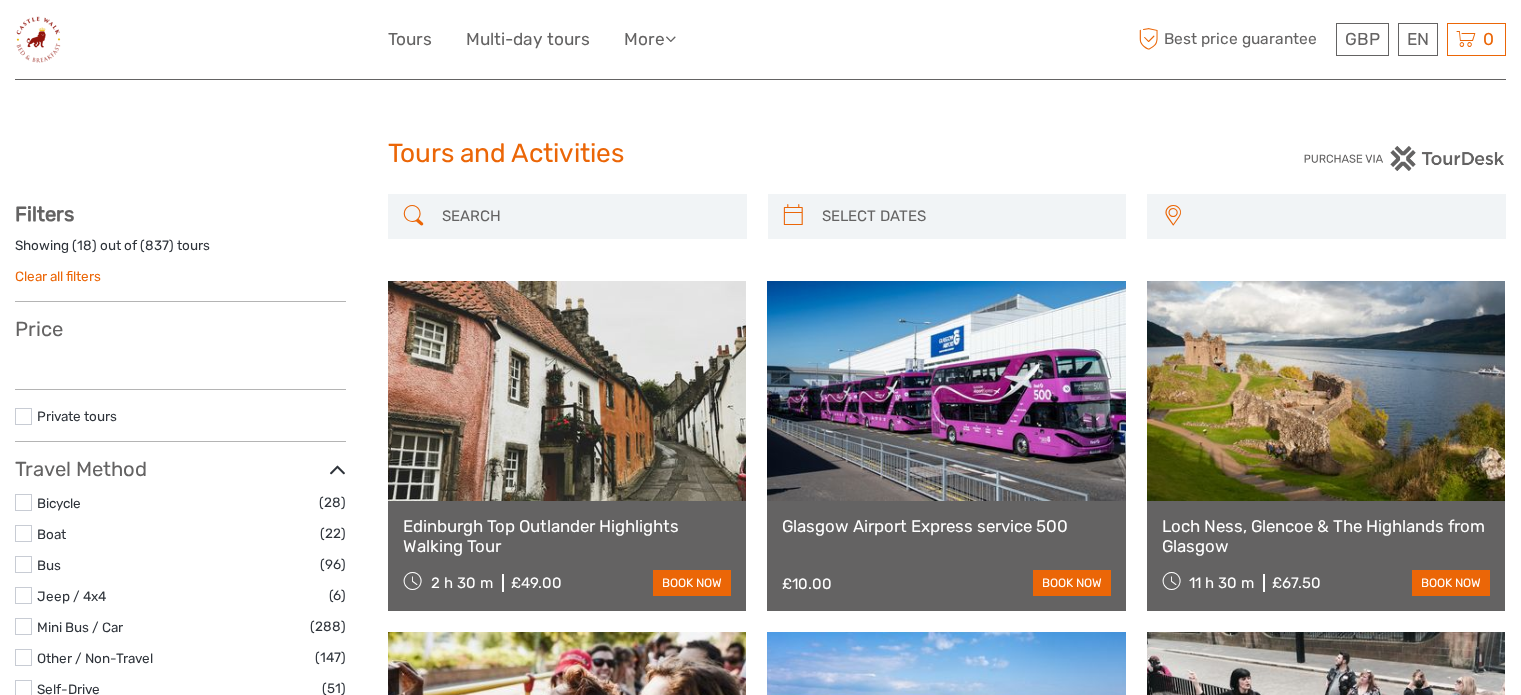 select 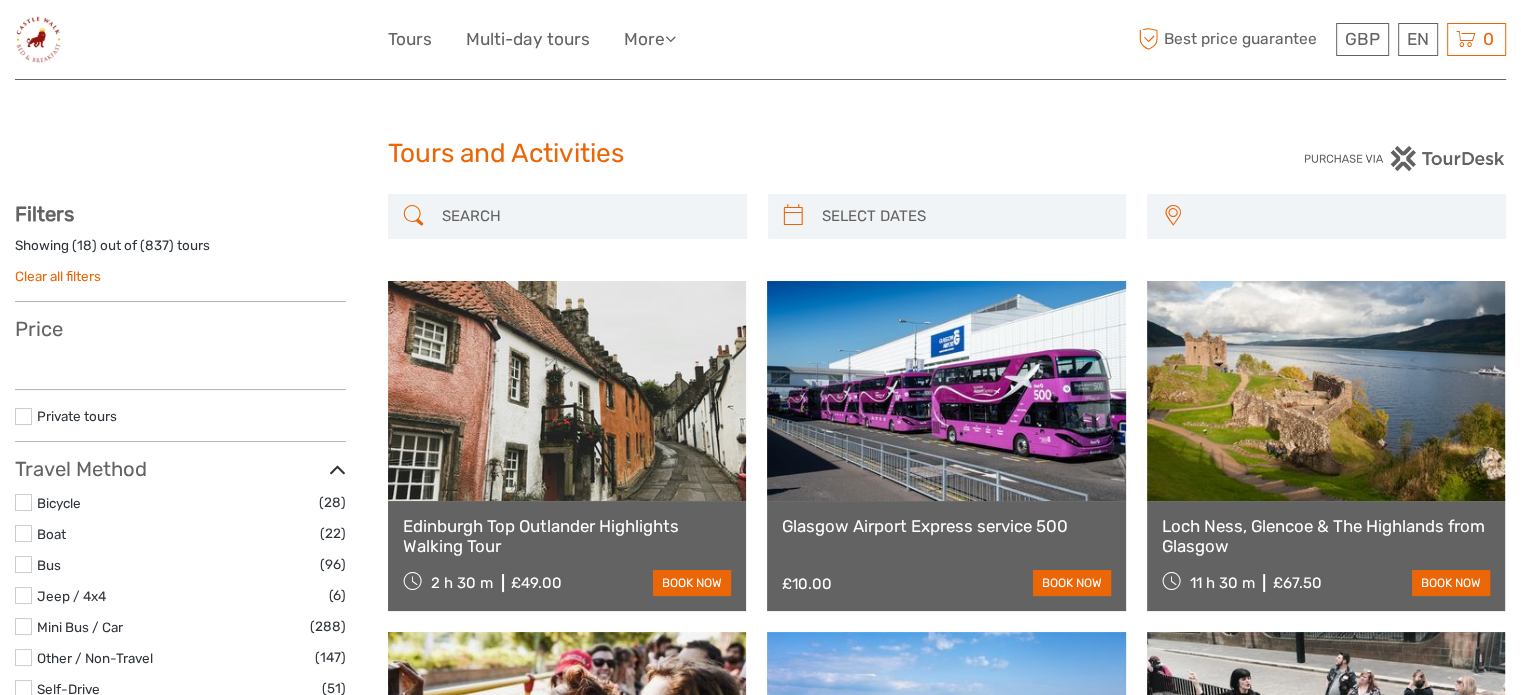 select 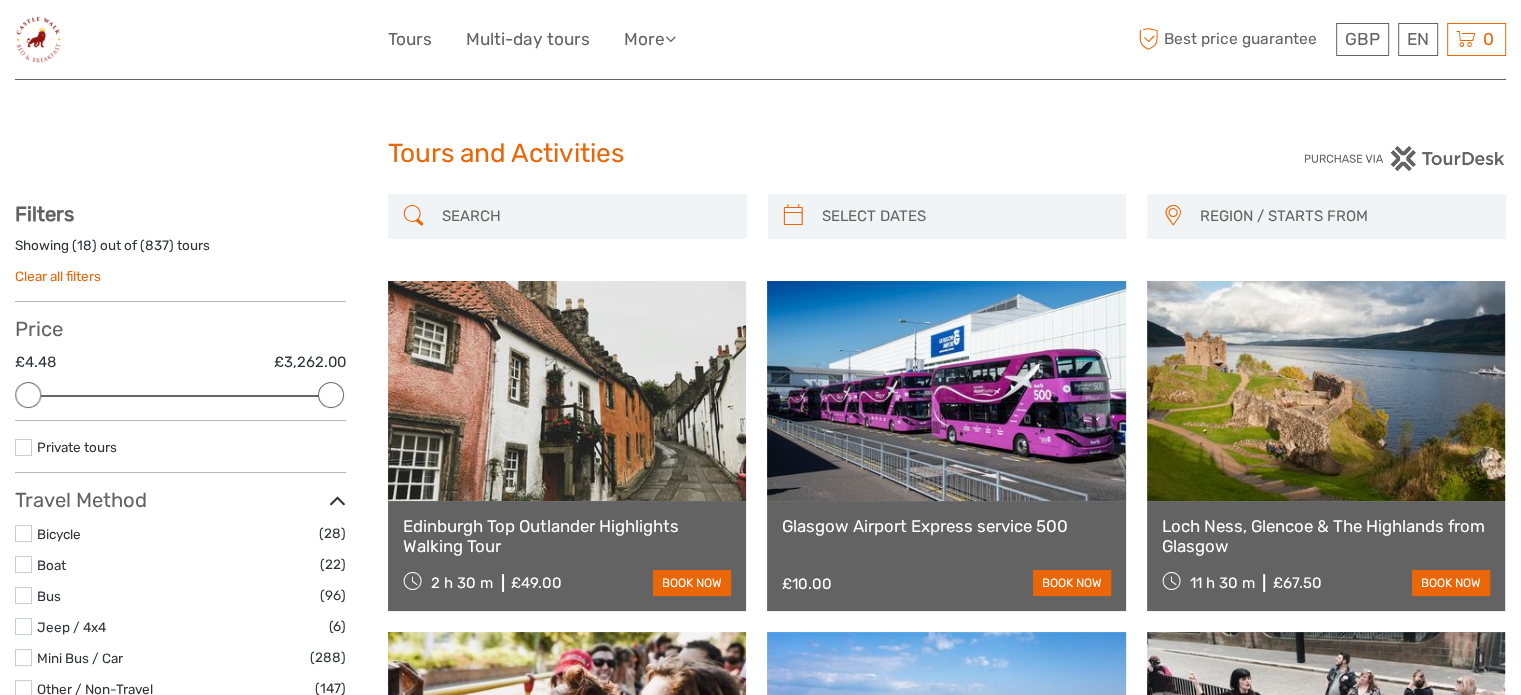 scroll, scrollTop: 0, scrollLeft: 0, axis: both 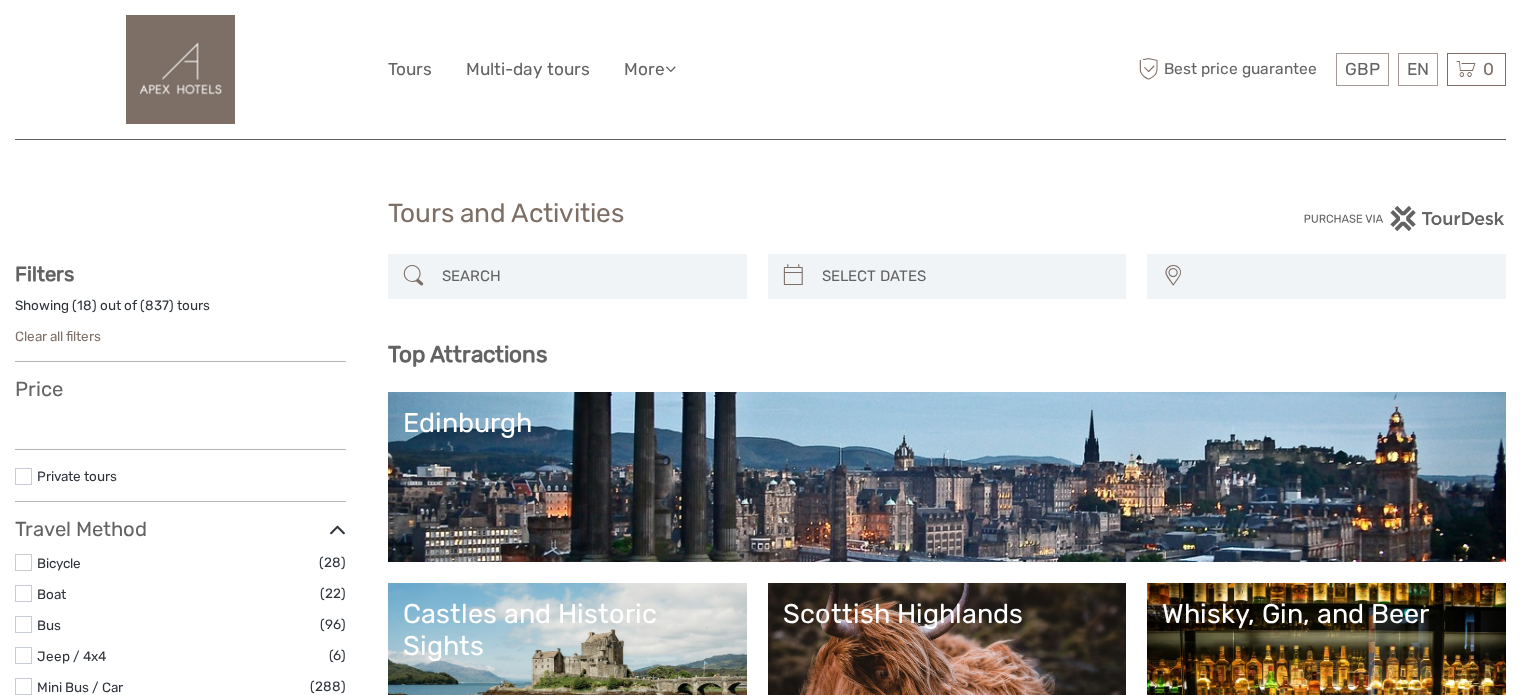 select 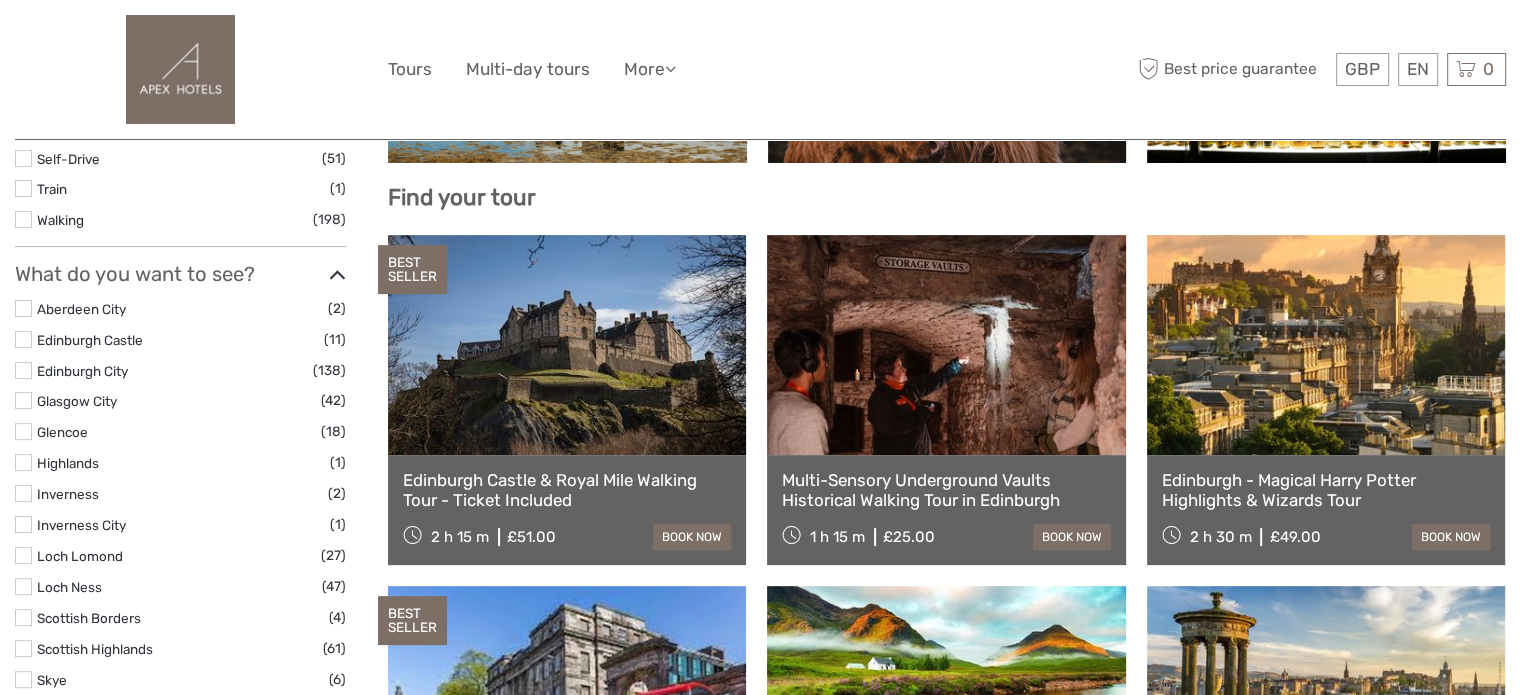 select 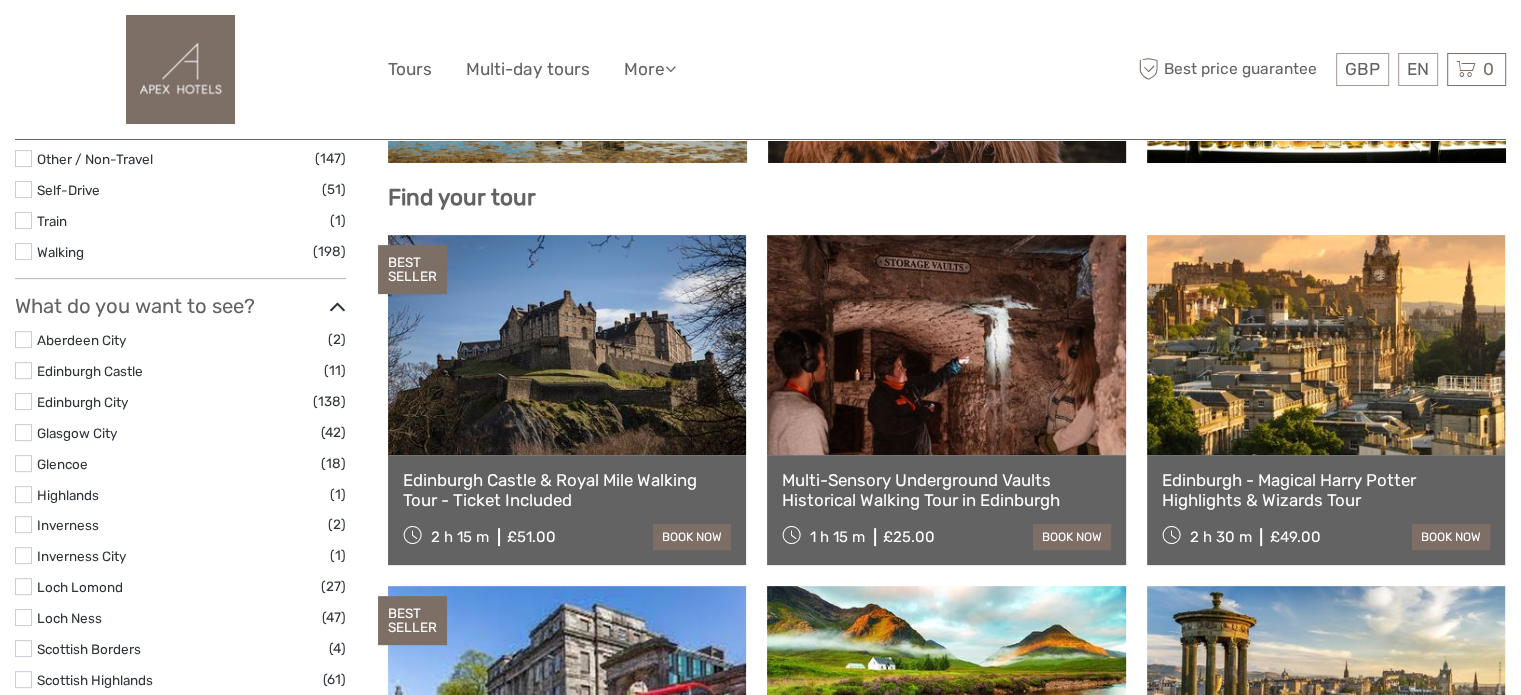 scroll, scrollTop: 621, scrollLeft: 0, axis: vertical 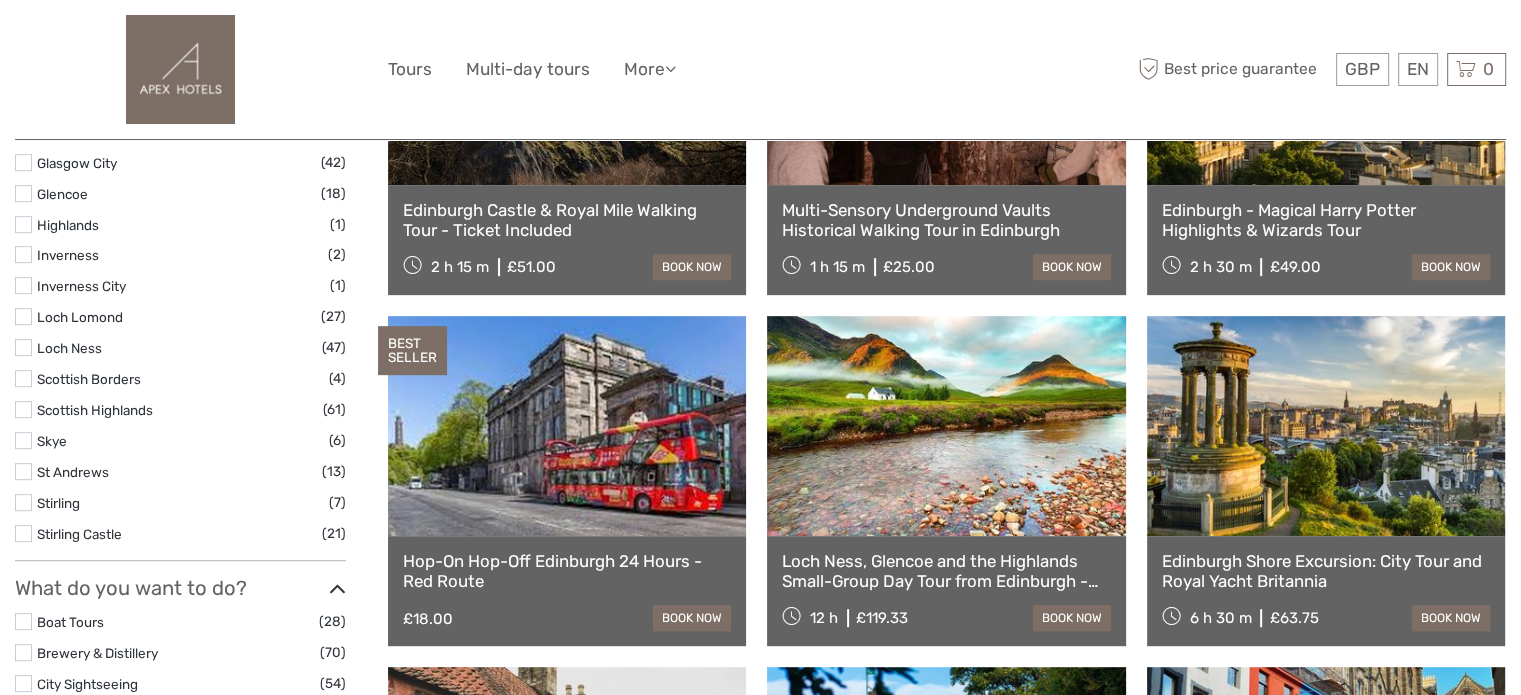 click on "Hop-On Hop-Off Edinburgh 24 Hours - Red Route" at bounding box center [567, 571] 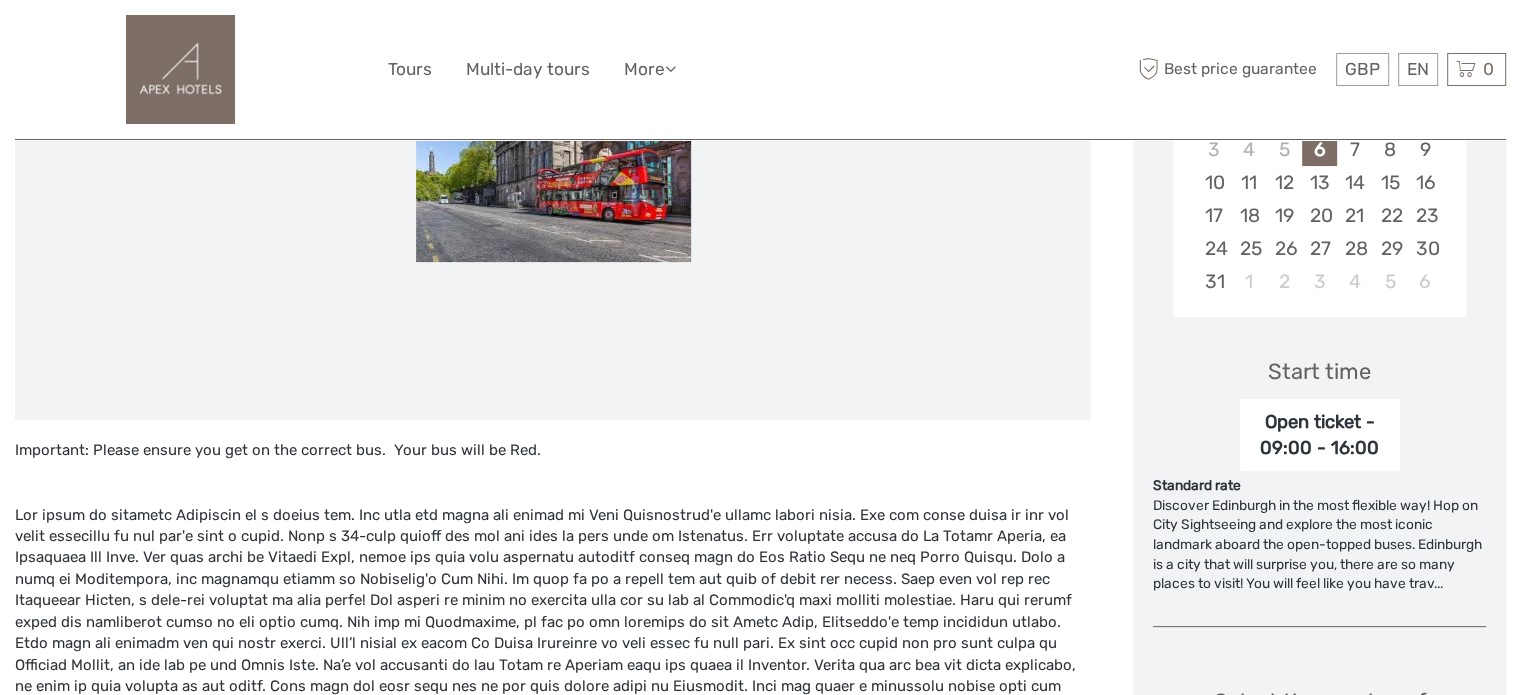scroll, scrollTop: 479, scrollLeft: 0, axis: vertical 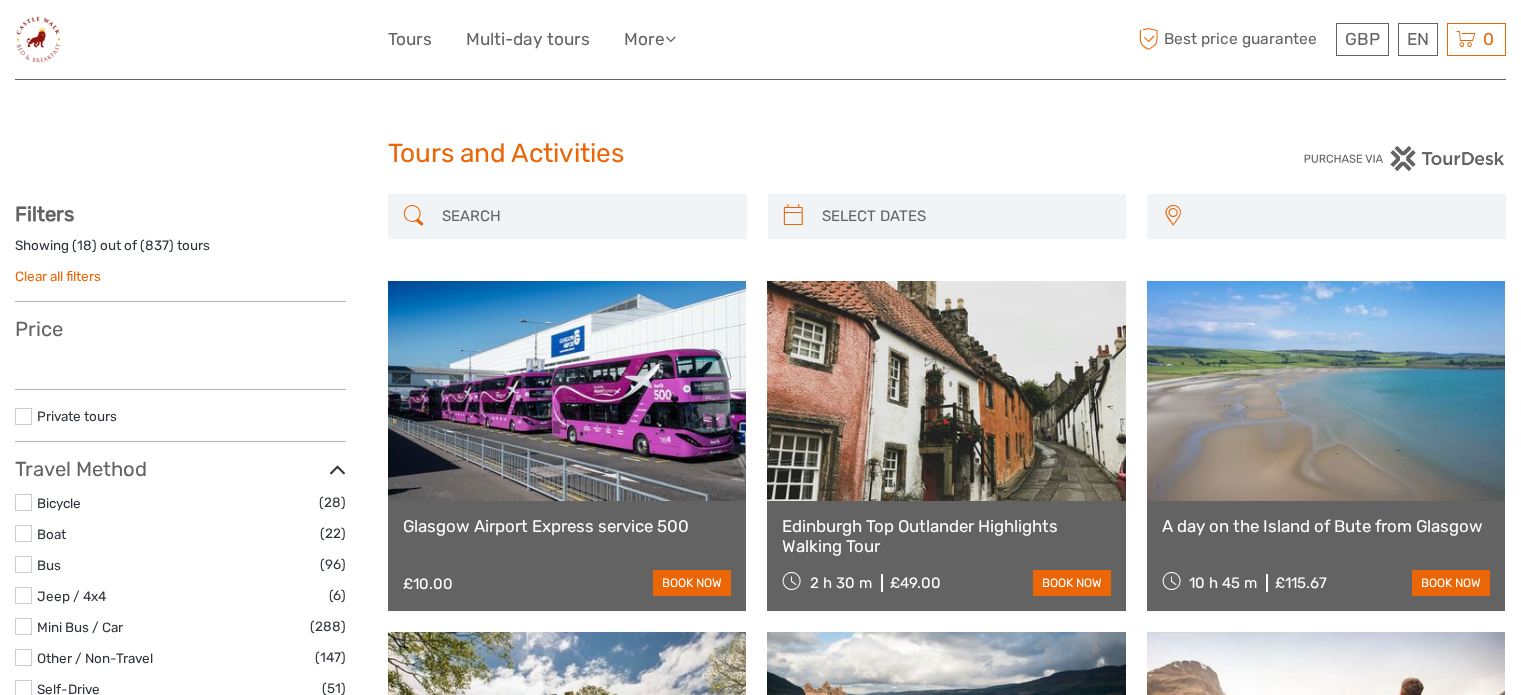 select 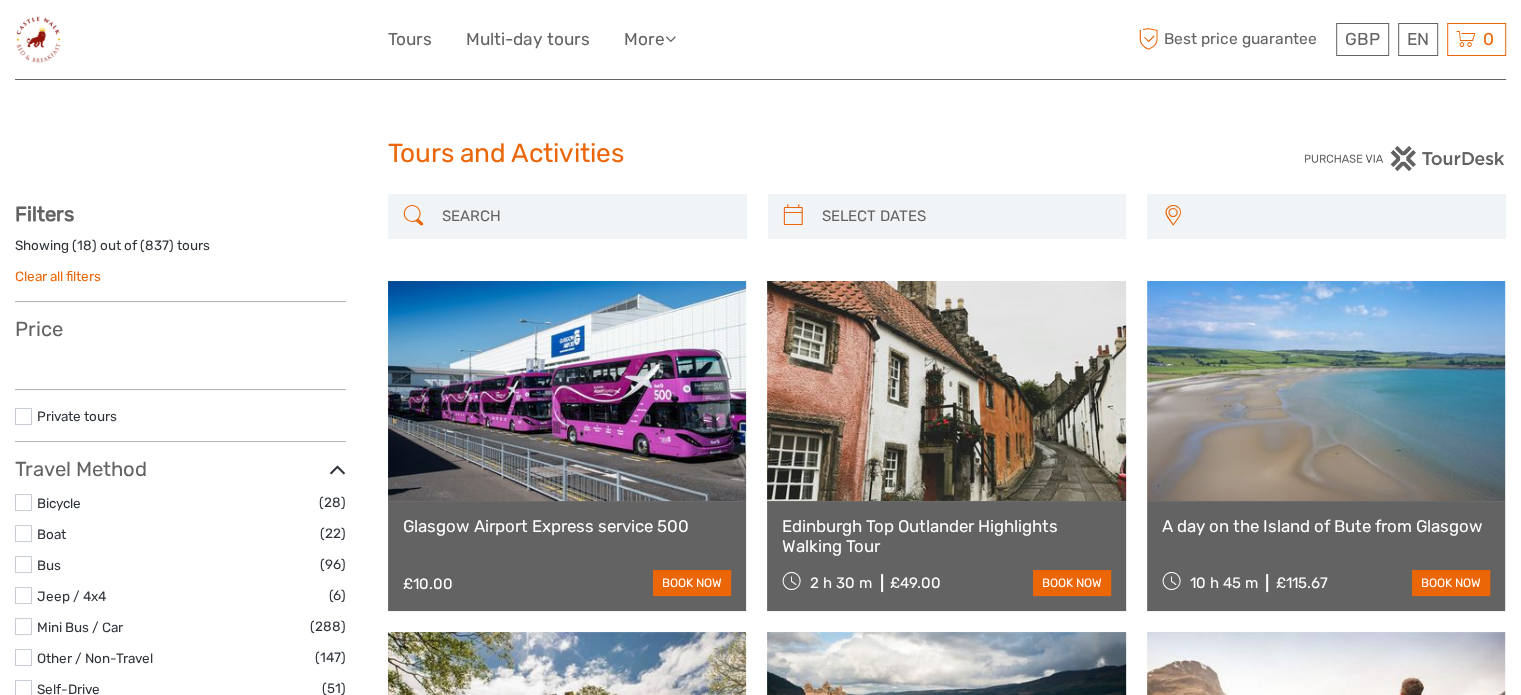 select 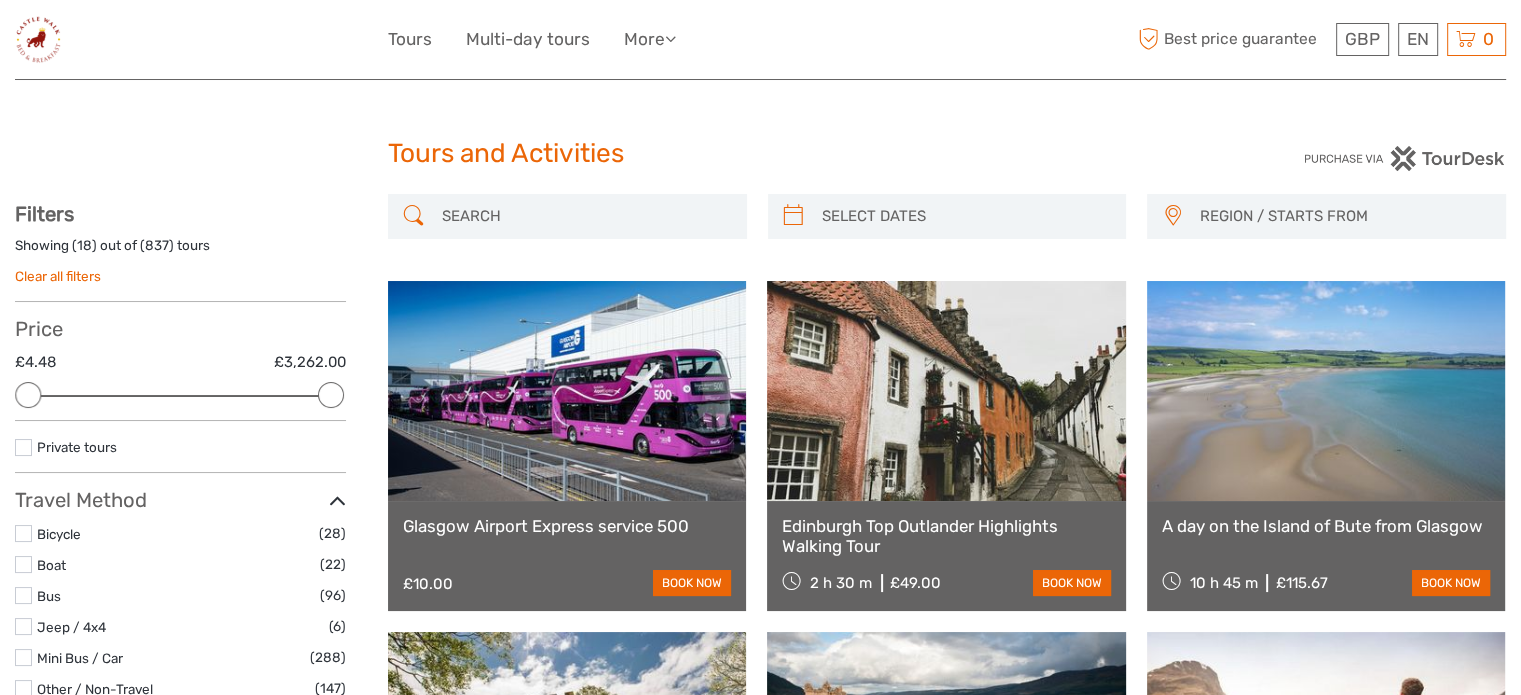 scroll, scrollTop: 0, scrollLeft: 0, axis: both 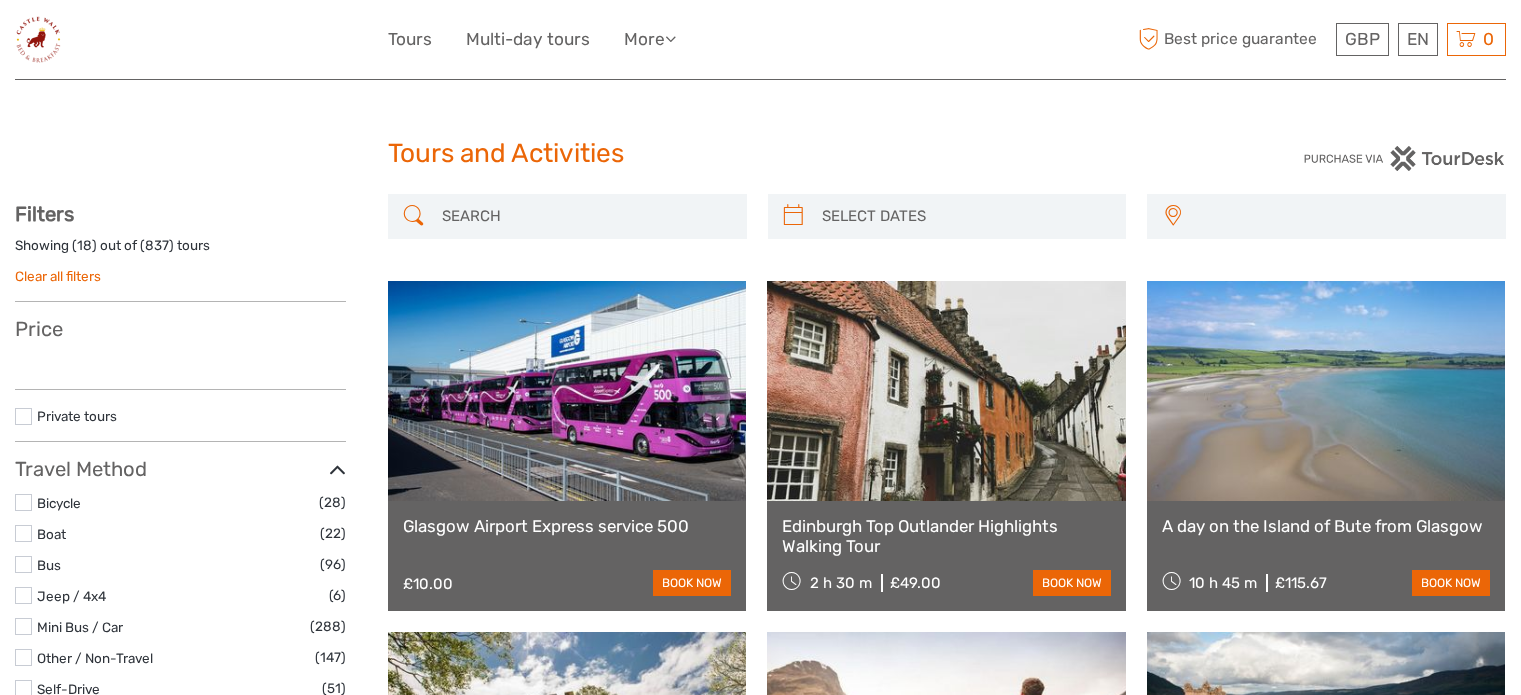 select 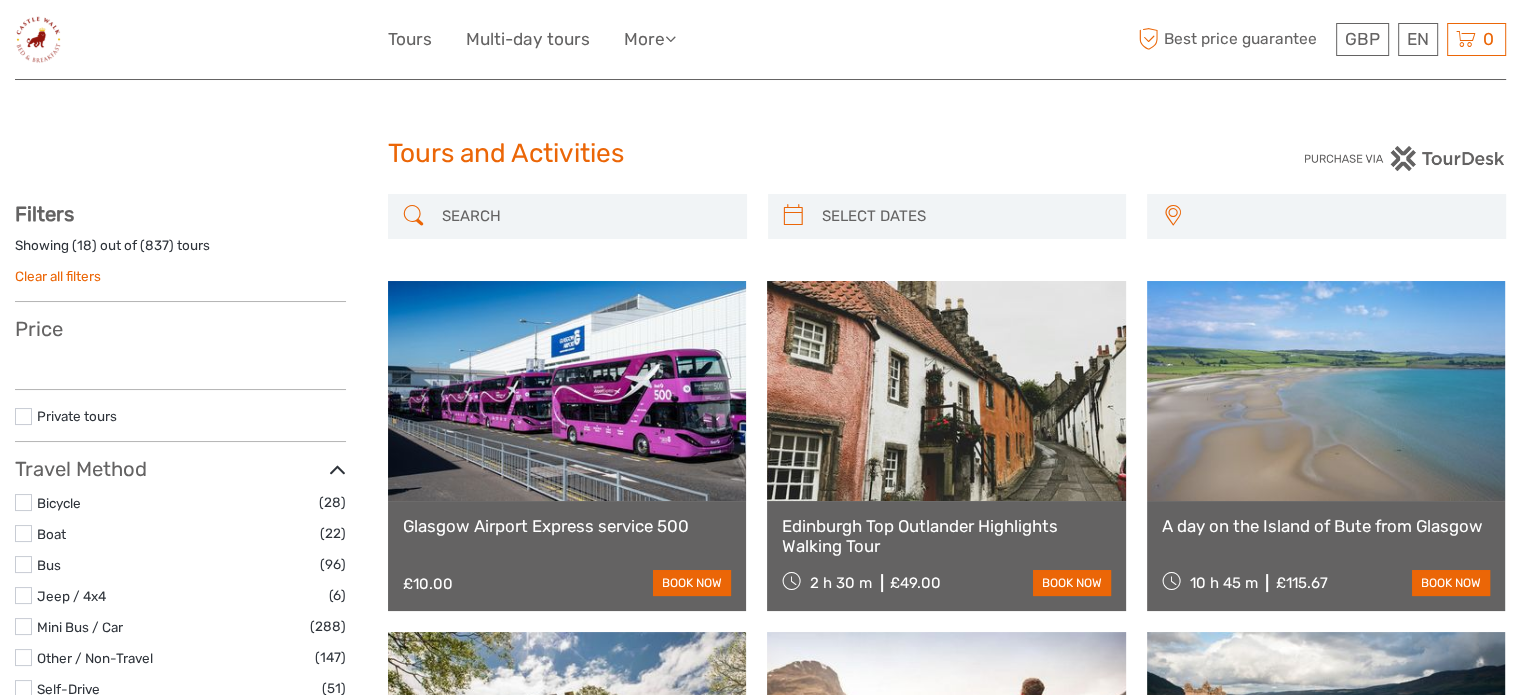 select 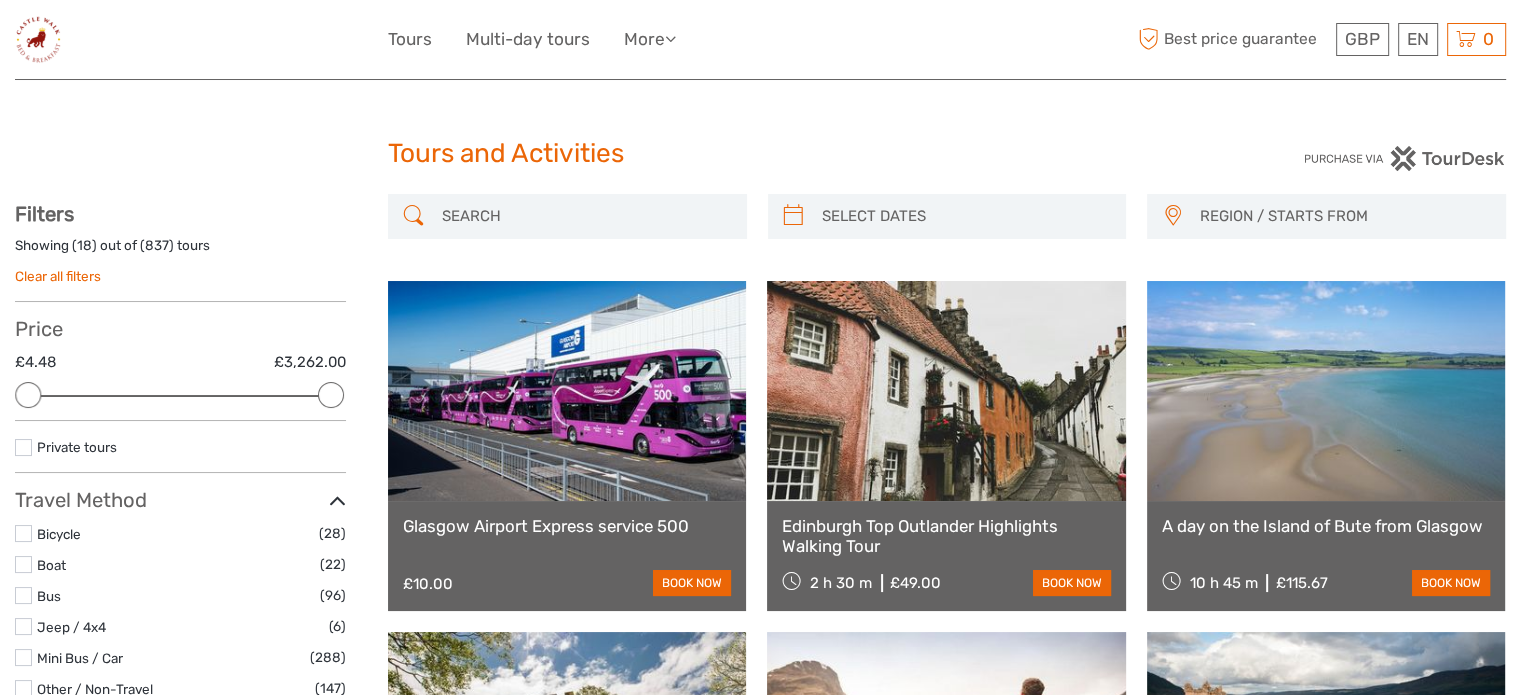 scroll, scrollTop: 354, scrollLeft: 0, axis: vertical 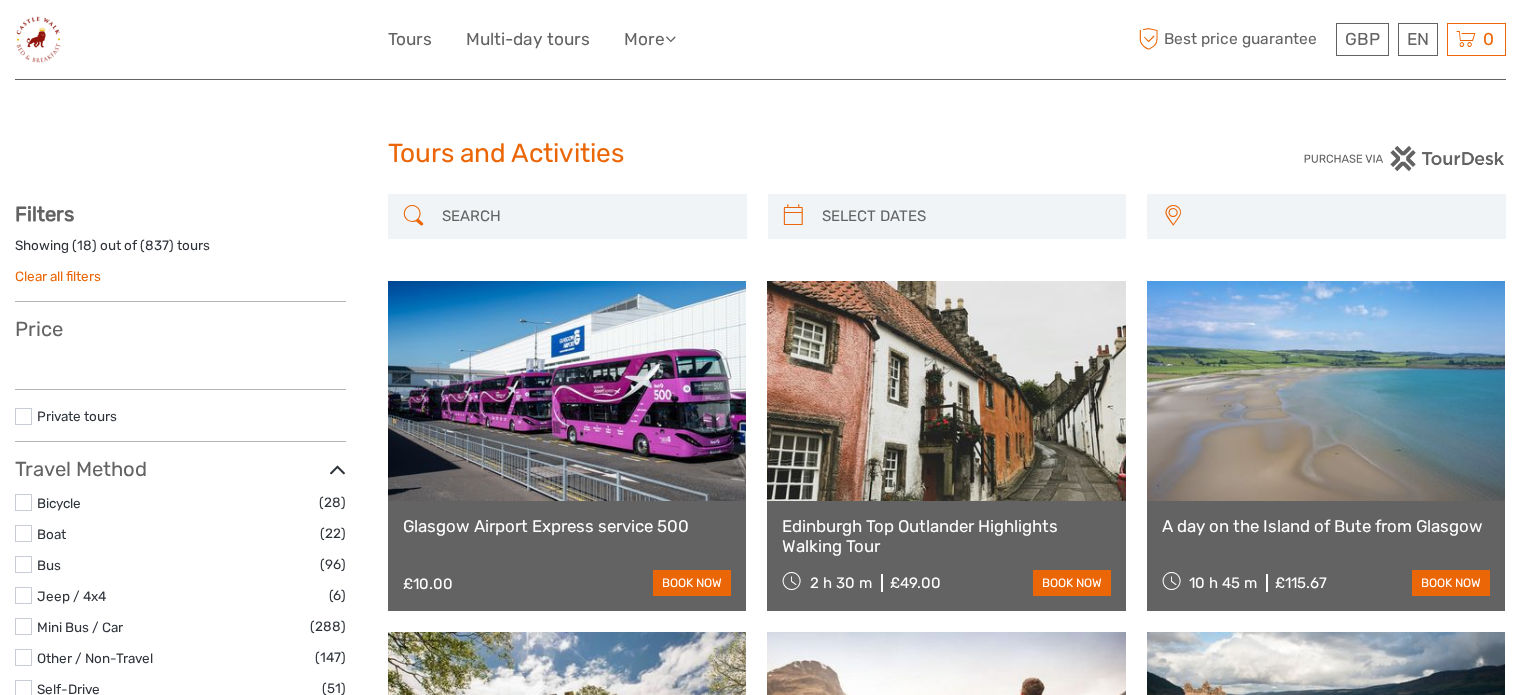 select 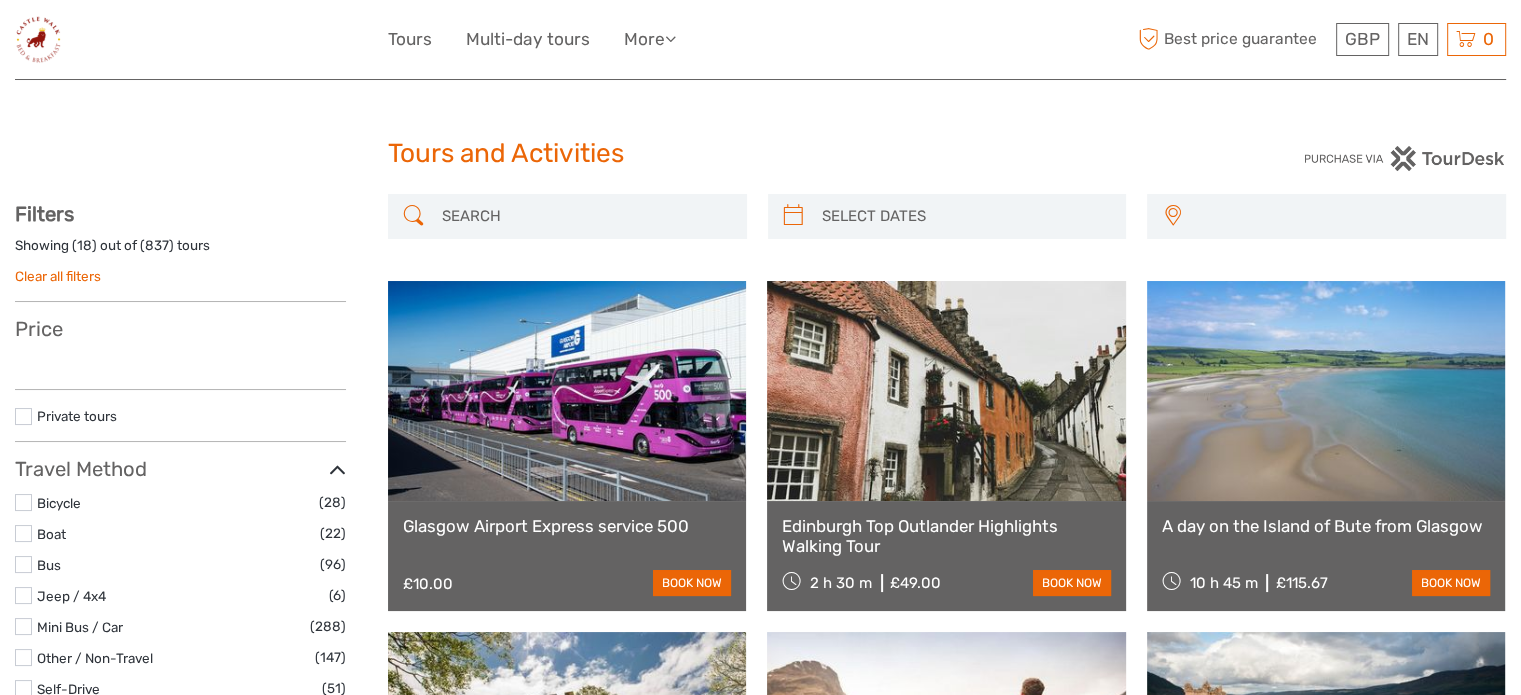 select 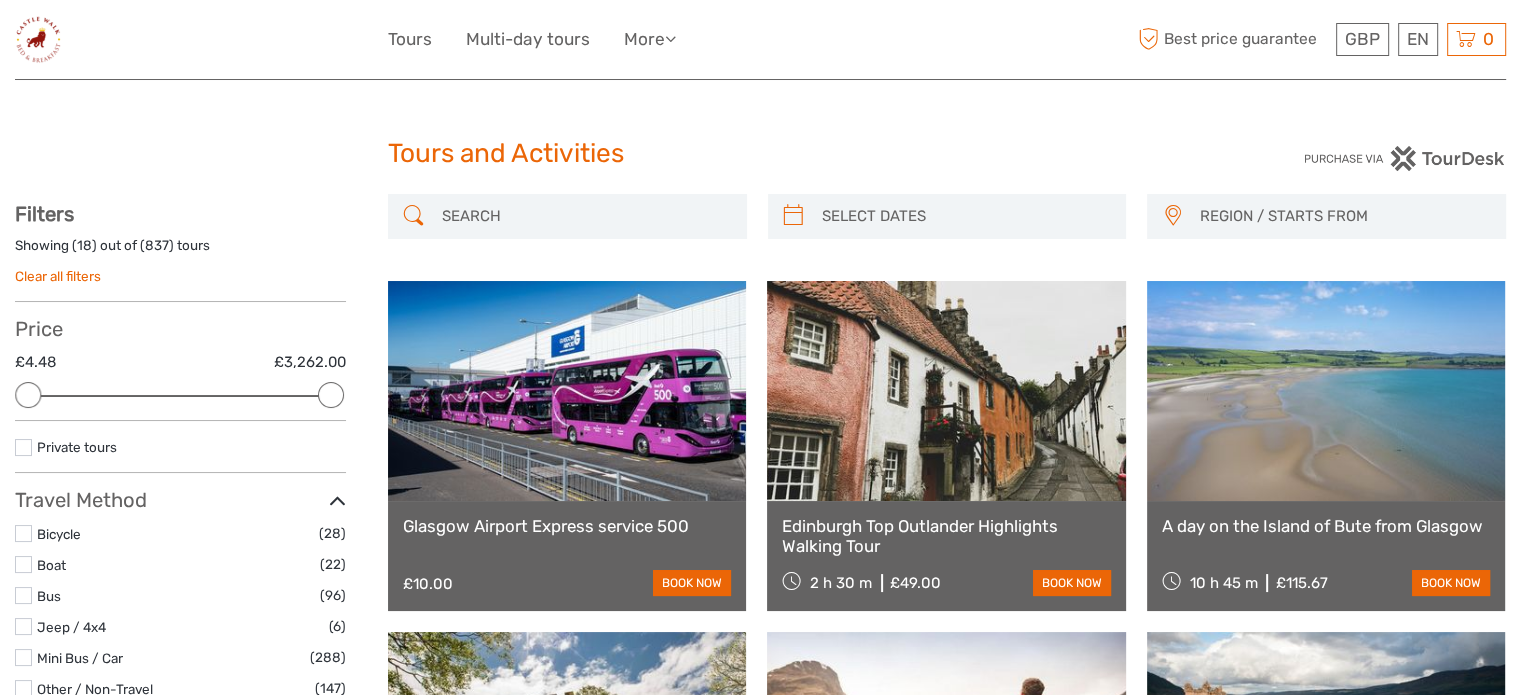 scroll, scrollTop: 0, scrollLeft: 0, axis: both 